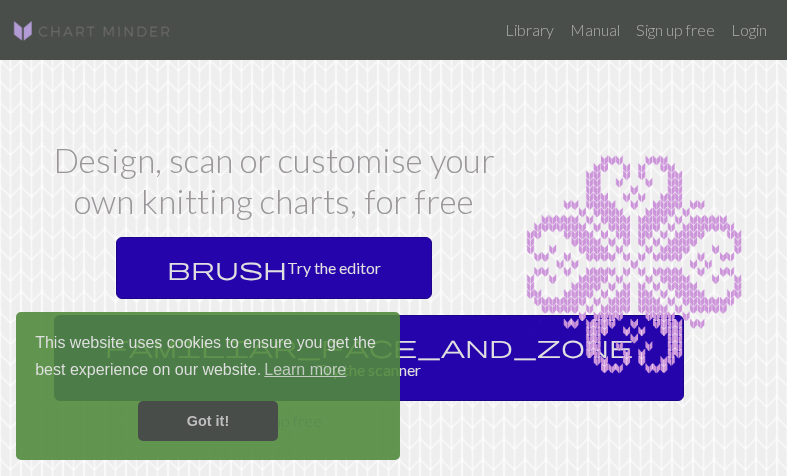 scroll, scrollTop: 0, scrollLeft: 0, axis: both 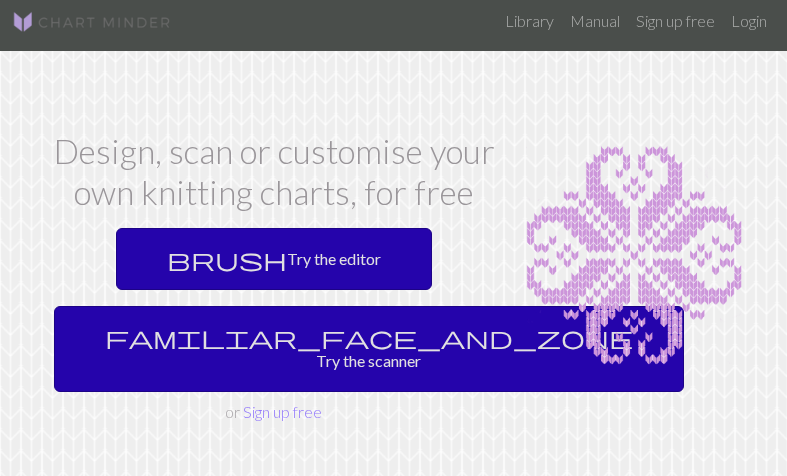 click on "Sign up free" at bounding box center (282, 411) 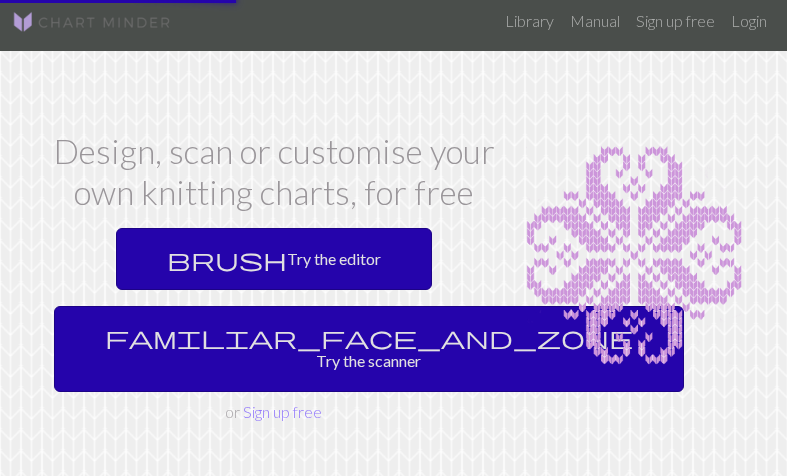 scroll, scrollTop: 0, scrollLeft: 0, axis: both 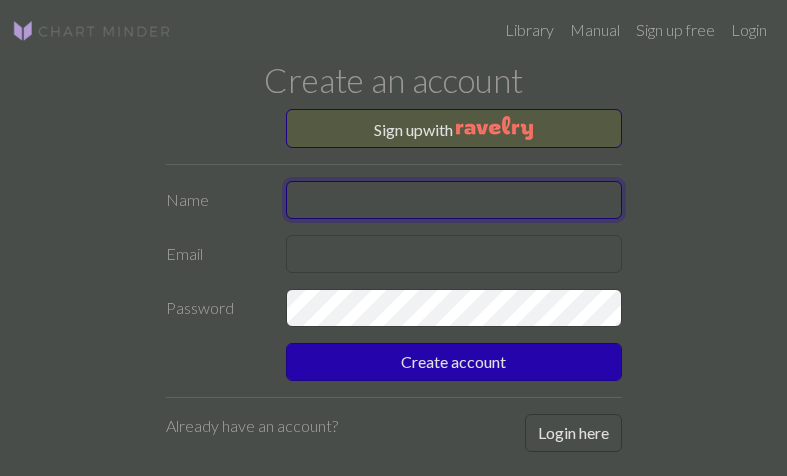click at bounding box center (454, 200) 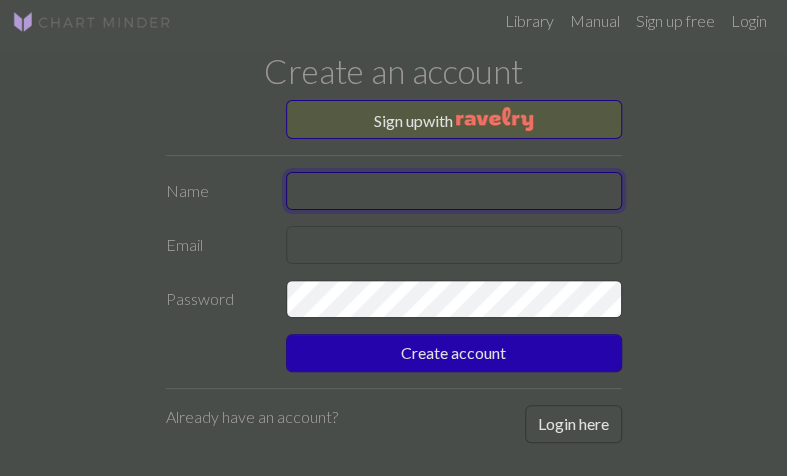 type on "[FIRST] [LAST]" 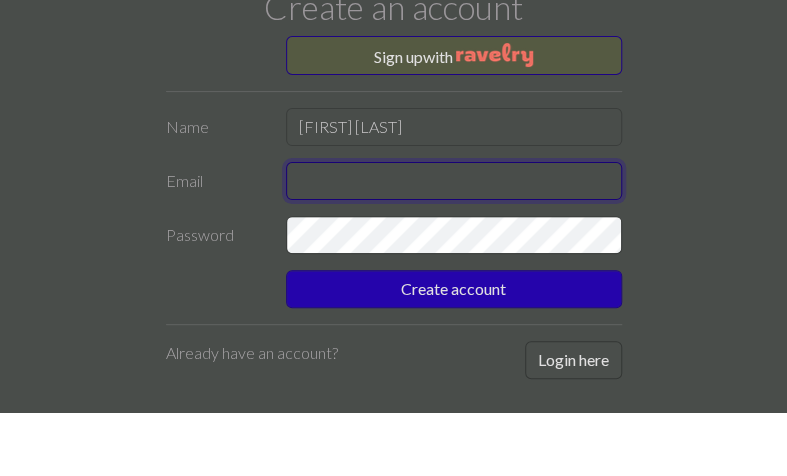 type on "[EMAIL]" 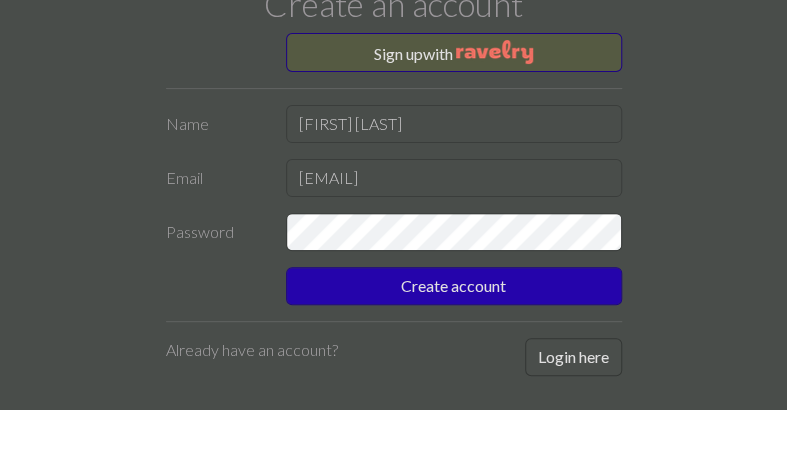 click on "Create account" at bounding box center (454, 353) 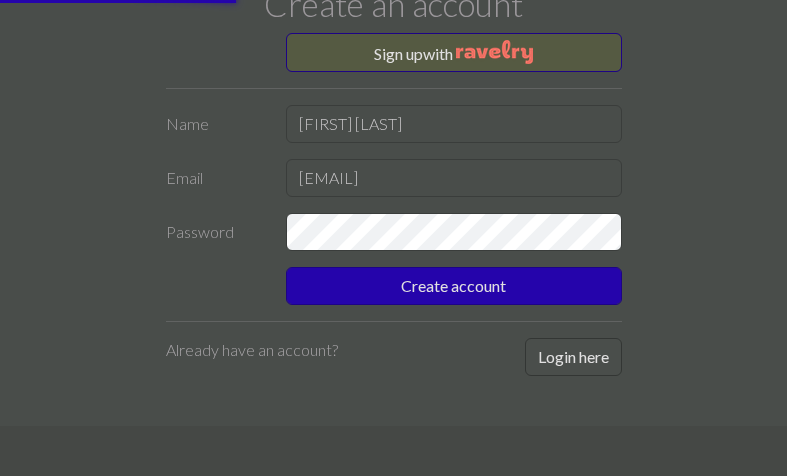 scroll, scrollTop: 0, scrollLeft: 0, axis: both 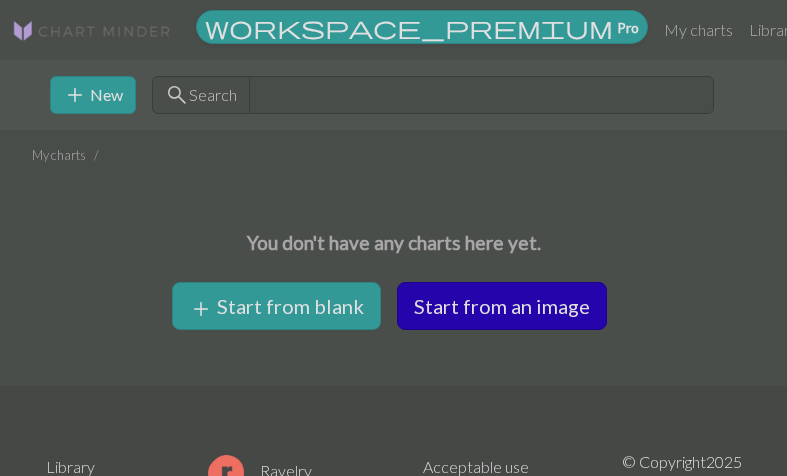 click on "add   Start from blank" at bounding box center [276, 306] 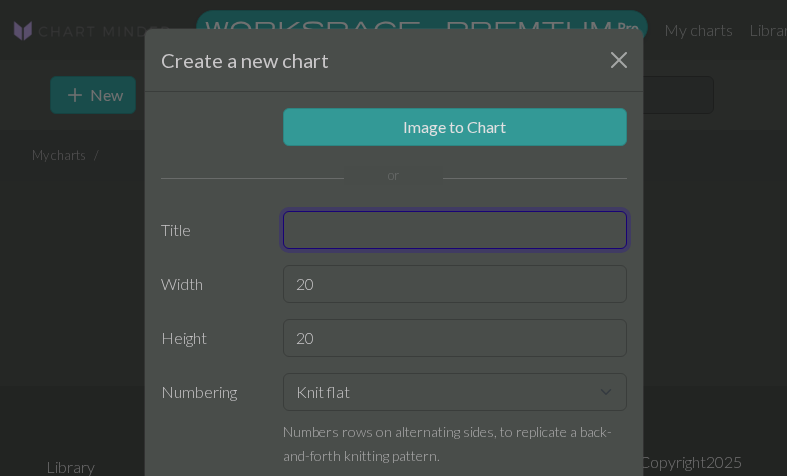 click at bounding box center (455, 230) 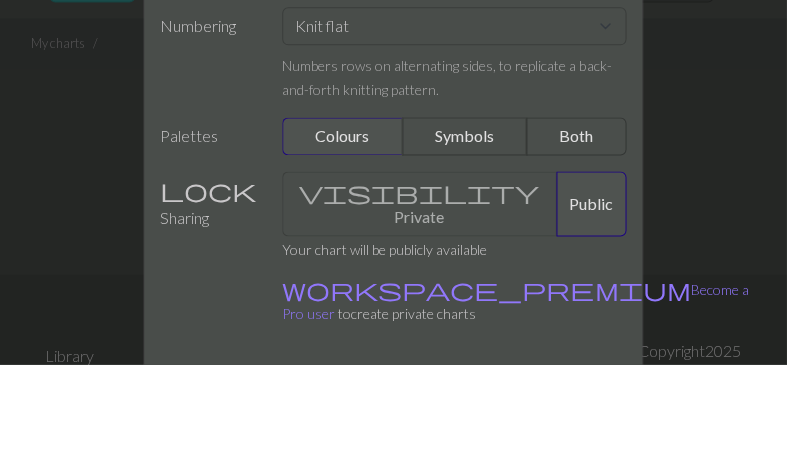 scroll, scrollTop: 257, scrollLeft: 0, axis: vertical 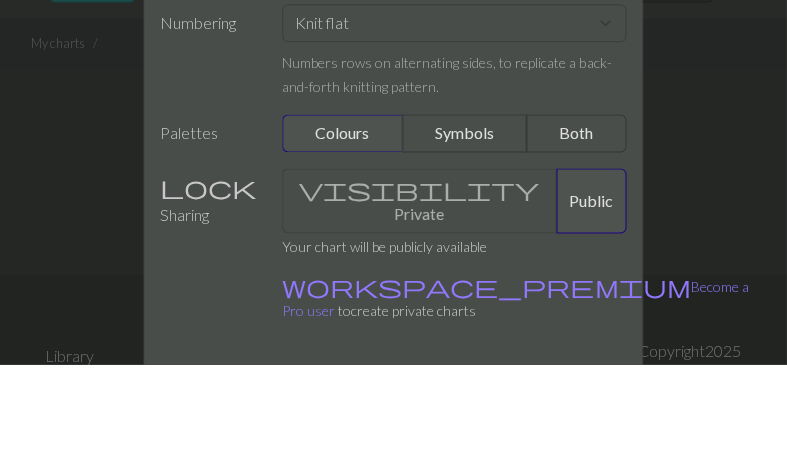 type on "Cushion cover" 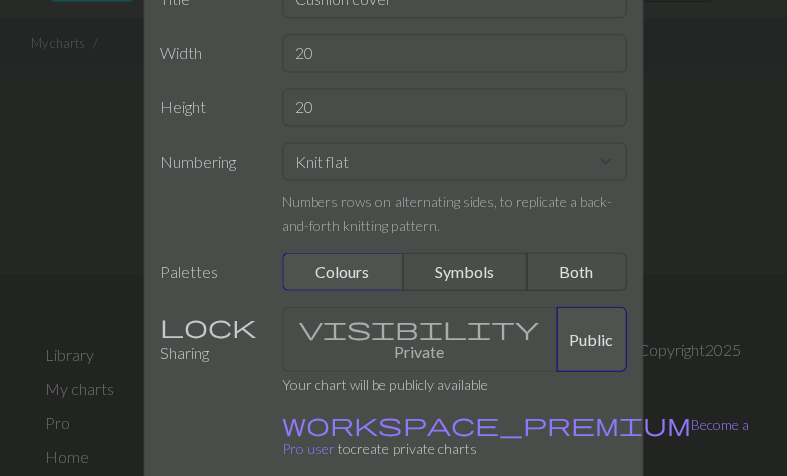 scroll, scrollTop: 229, scrollLeft: 0, axis: vertical 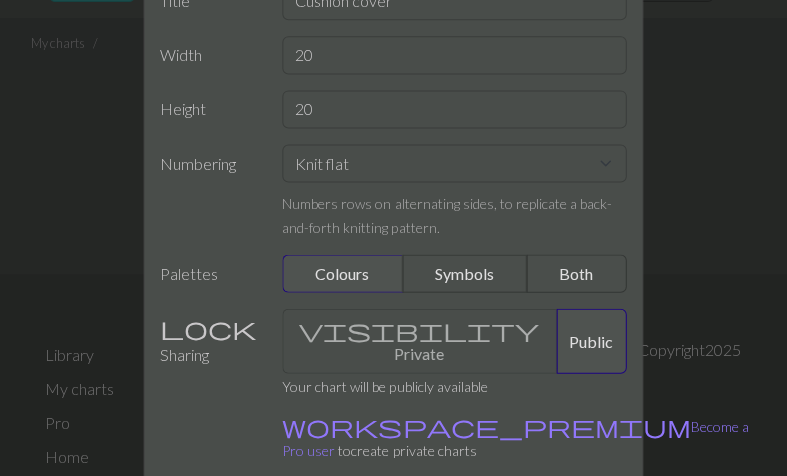 click on "visibility  Private Public" at bounding box center [455, 340] 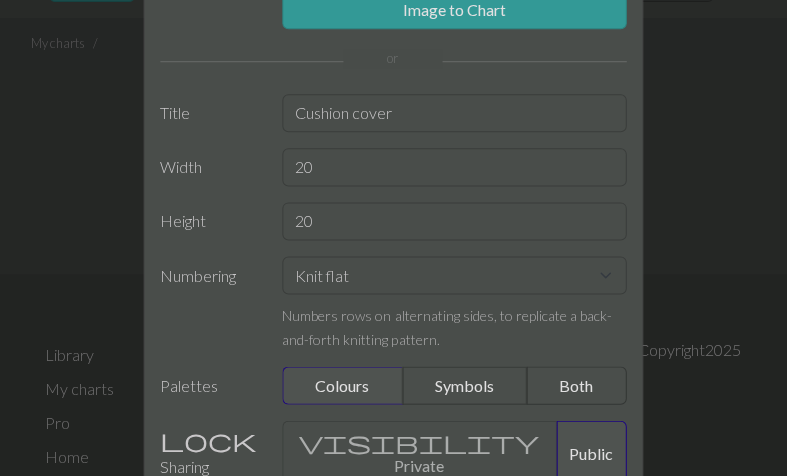 scroll, scrollTop: 116, scrollLeft: 0, axis: vertical 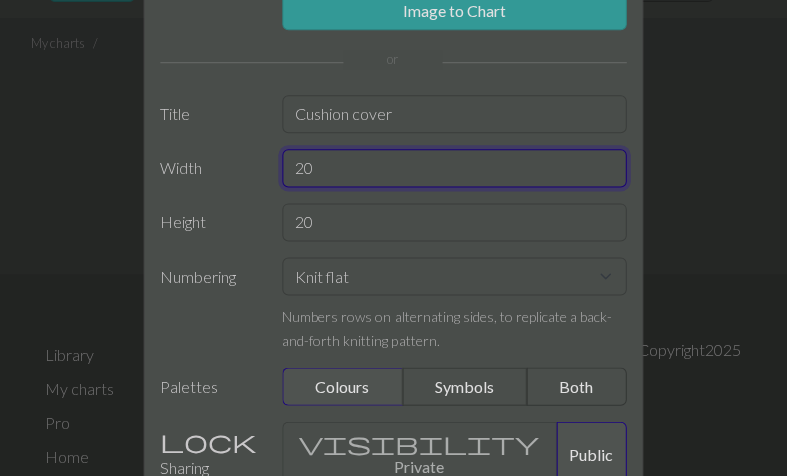 click on "20" at bounding box center [455, 168] 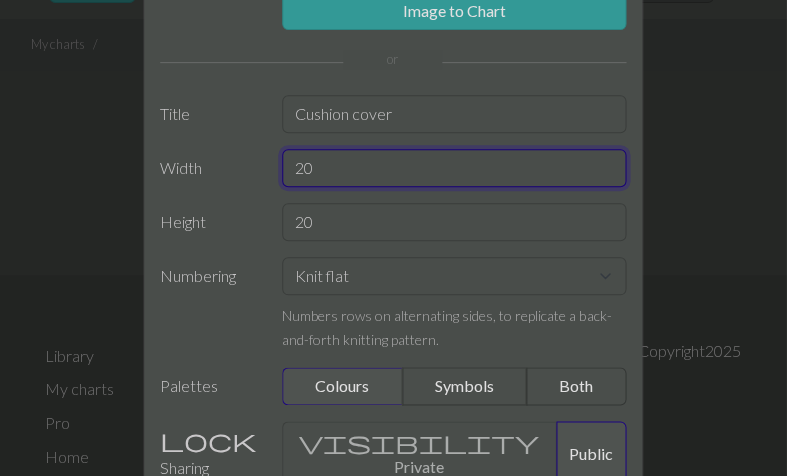 type on "2" 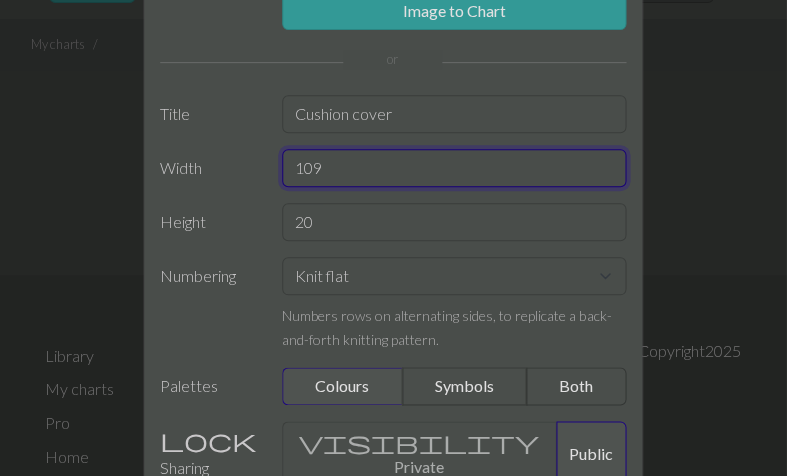 type on "109" 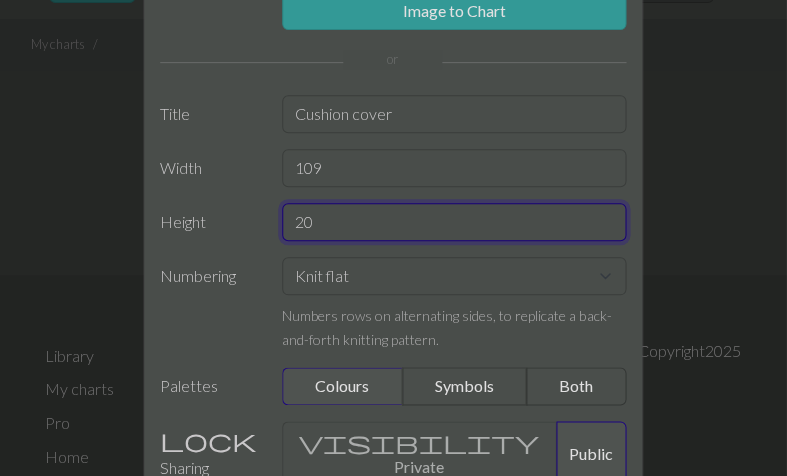click on "20" at bounding box center [455, 222] 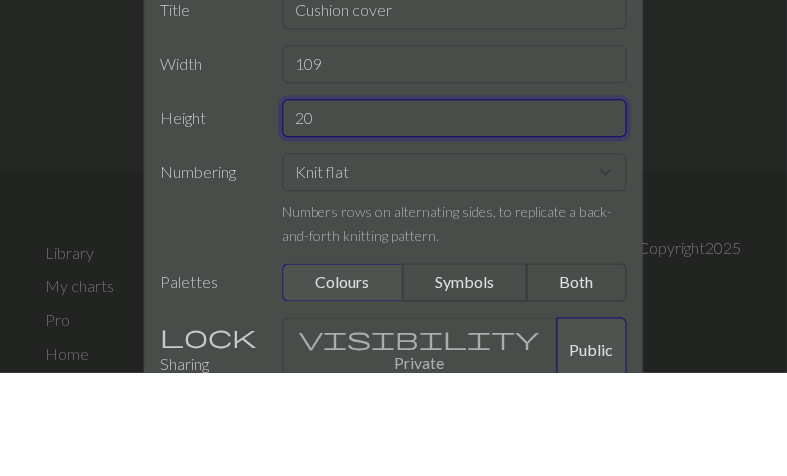 type on "2" 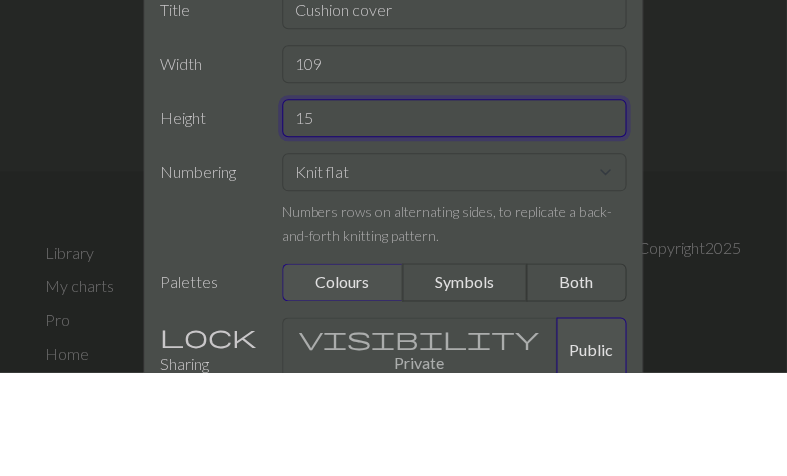 type on "150" 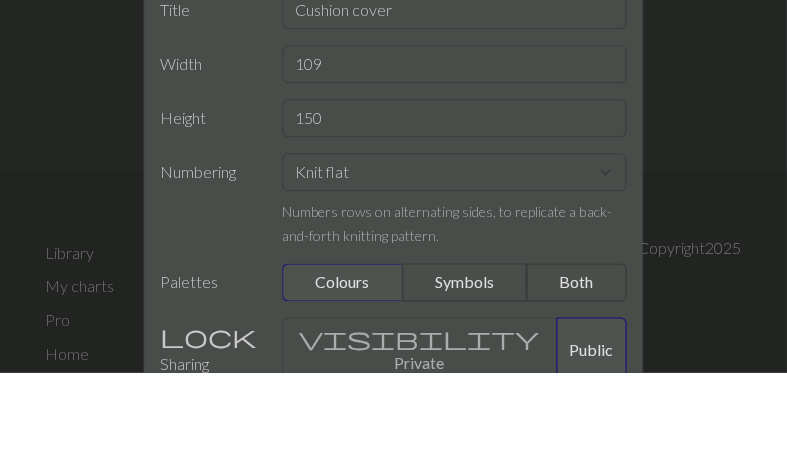 click on "Create a new chart Image to Chart Title Cushion cover Width 109 Height 150 Numbering Knit flat Knit in the round Lace knitting Cross stitch Numbers rows on alternating sides, to replicate a back-and-forth knitting pattern. Palettes Colours Symbols Both Sharing visibility  Private Public Your chart will be publicly available workspace_premium Become a Pro user   to  create private charts Create Cancel" at bounding box center [393, 238] 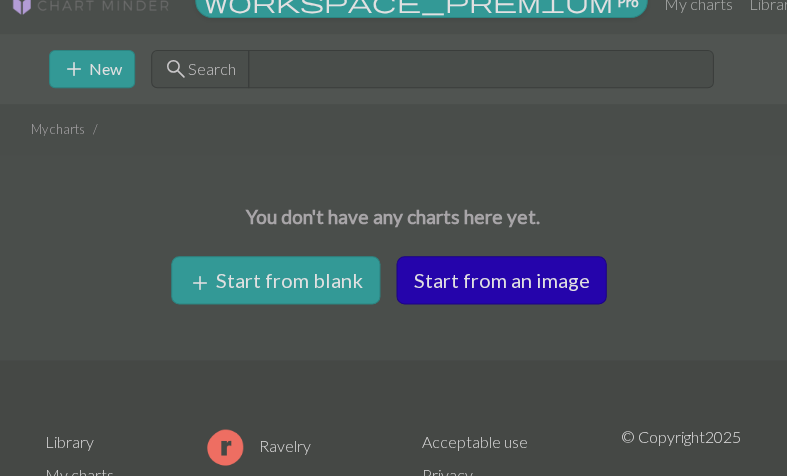 scroll, scrollTop: 25, scrollLeft: 0, axis: vertical 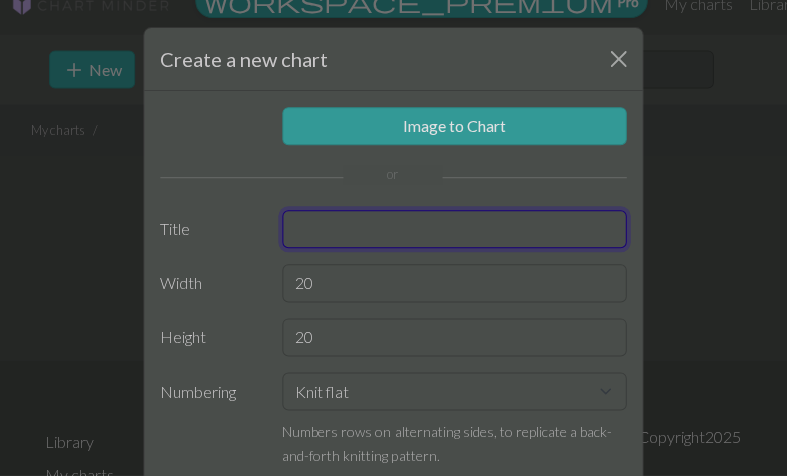 click at bounding box center (455, 230) 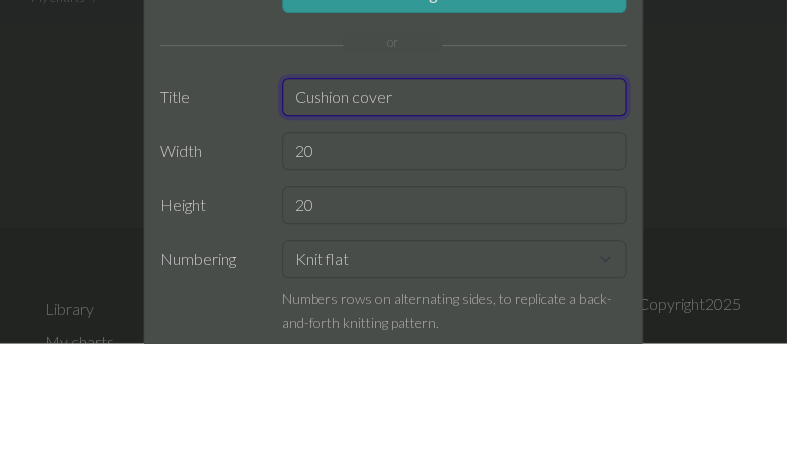 type on "Cushion cover" 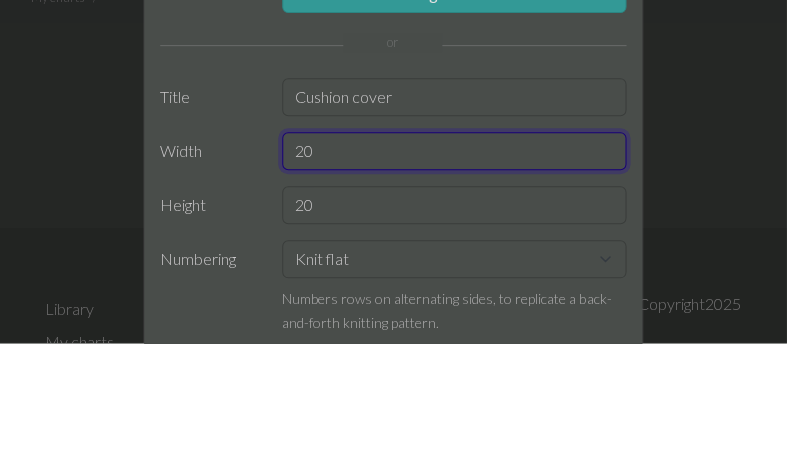 click on "20" at bounding box center (455, 284) 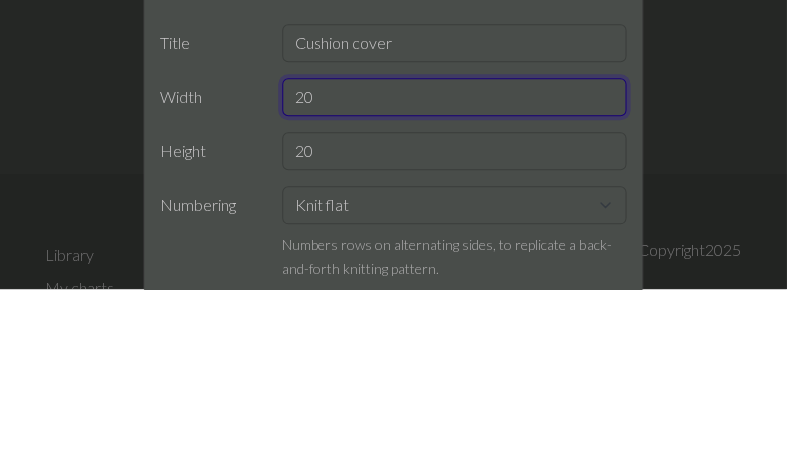 type on "2" 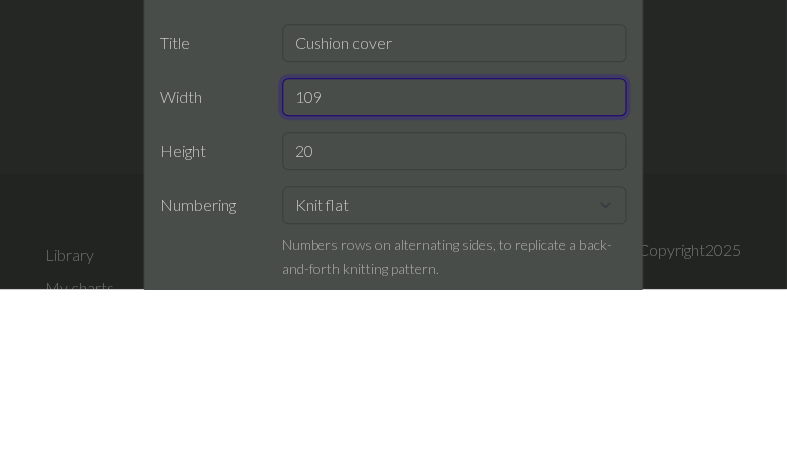 type on "109" 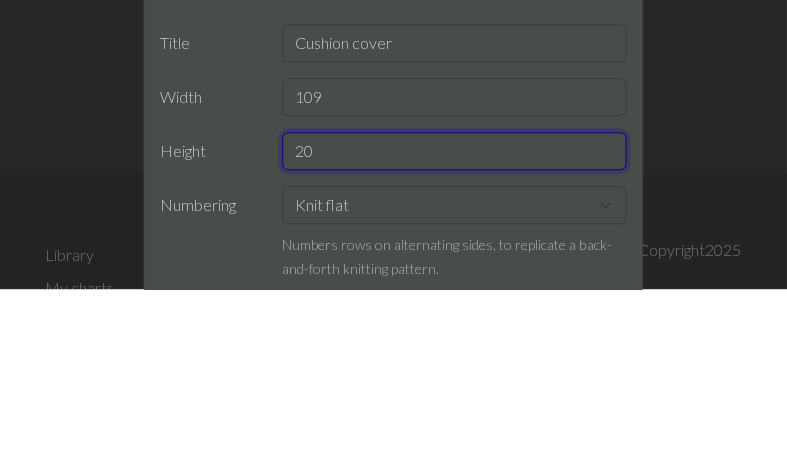 click on "20" at bounding box center [455, 338] 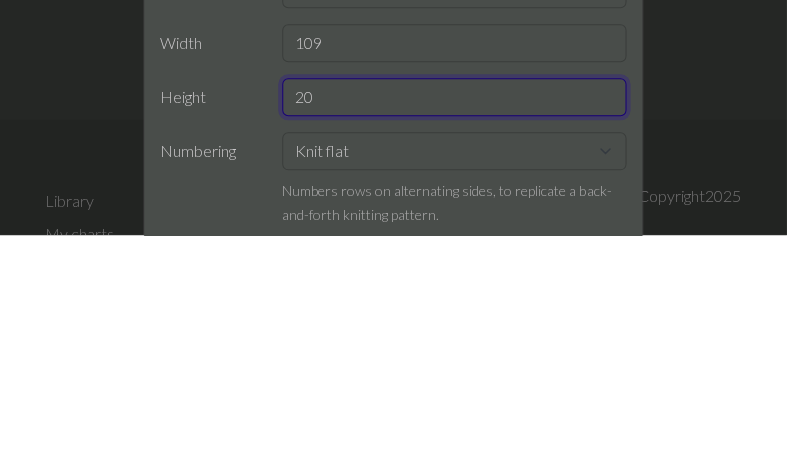 type on "2" 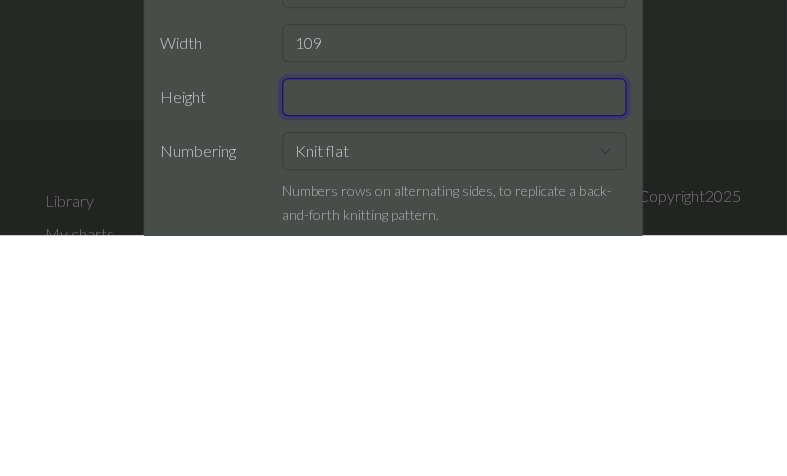 type on "Q" 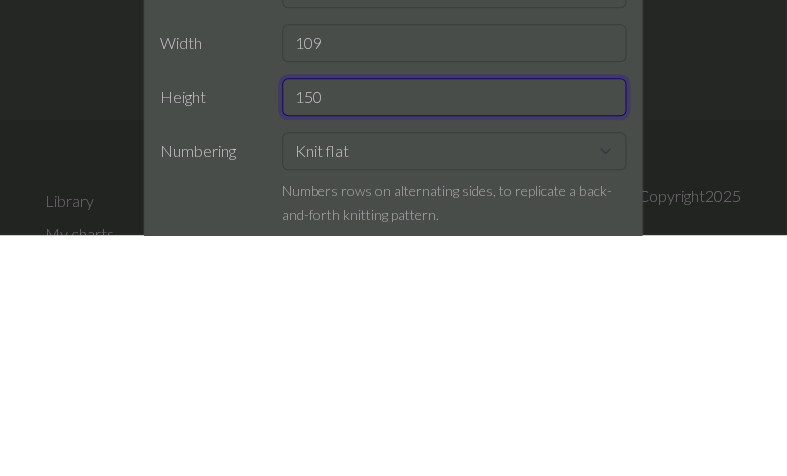 type on "150" 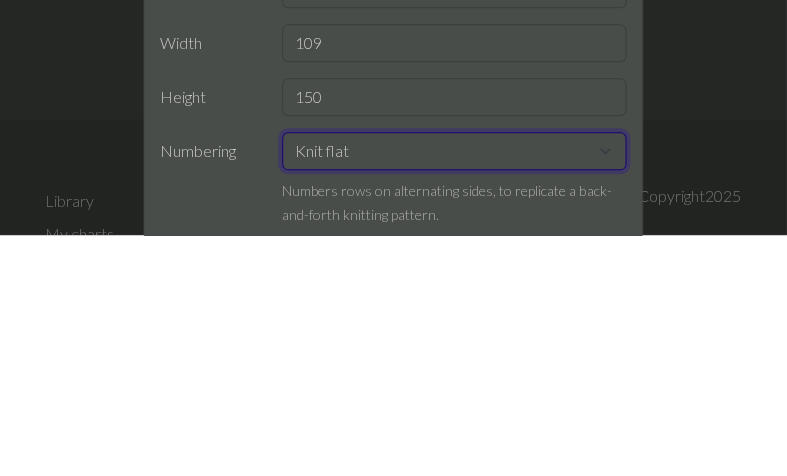 scroll, scrollTop: 219, scrollLeft: 0, axis: vertical 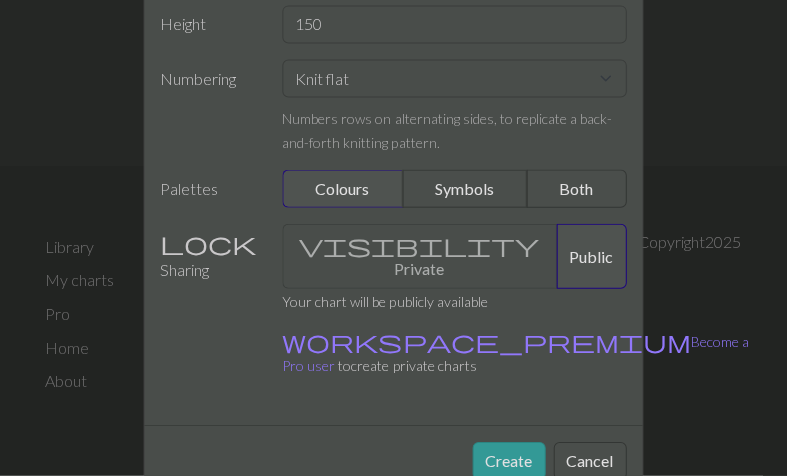 click on "Symbols" at bounding box center [466, 189] 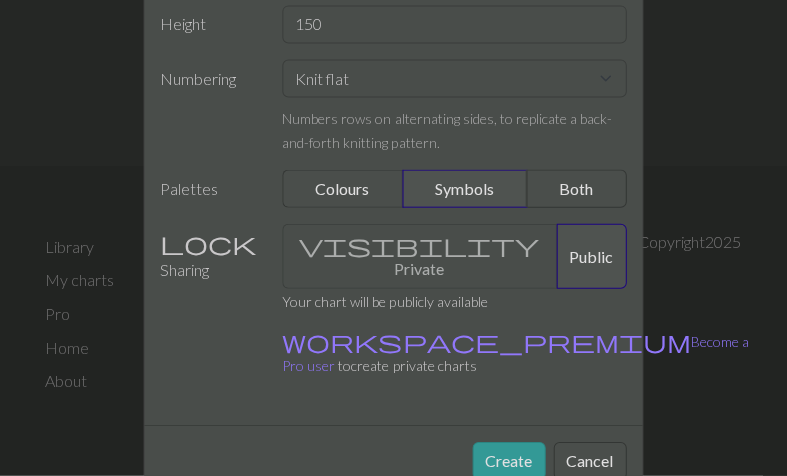 click on "Create" at bounding box center (509, 461) 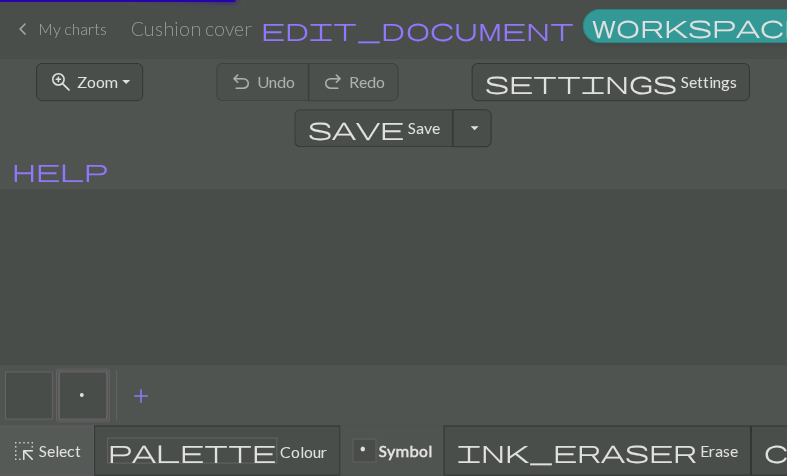 scroll, scrollTop: 0, scrollLeft: 0, axis: both 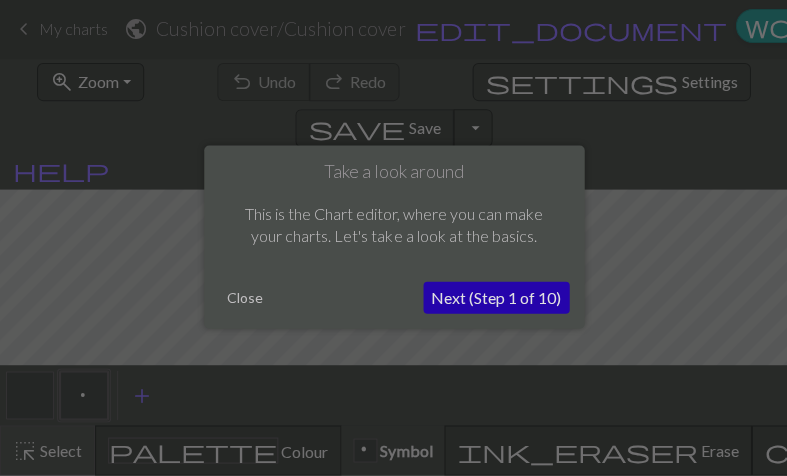 click on "Next (Step 1 of 10)" at bounding box center (496, 299) 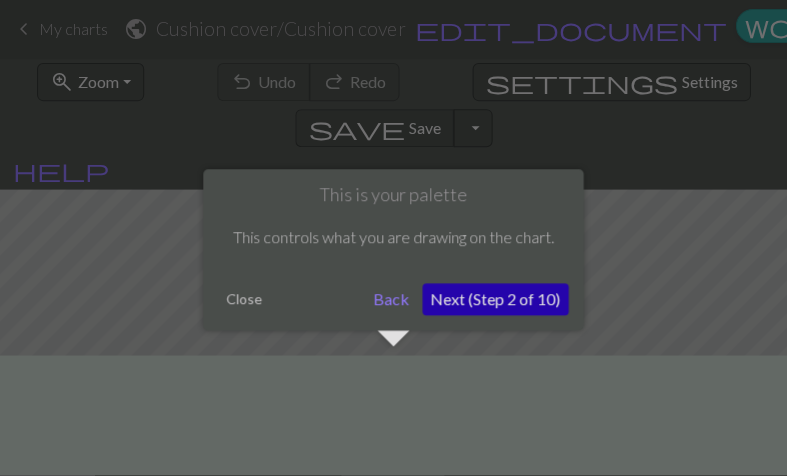 click on "Next (Step 2 of 10)" at bounding box center [495, 300] 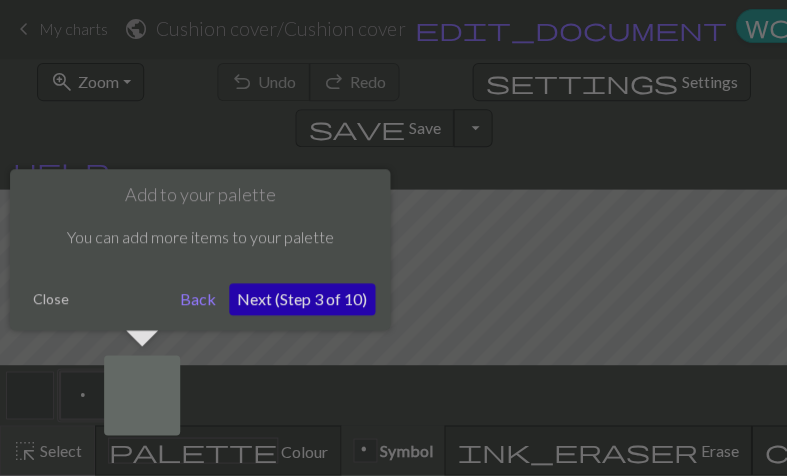 click on "Next (Step 3 of 10)" at bounding box center [302, 300] 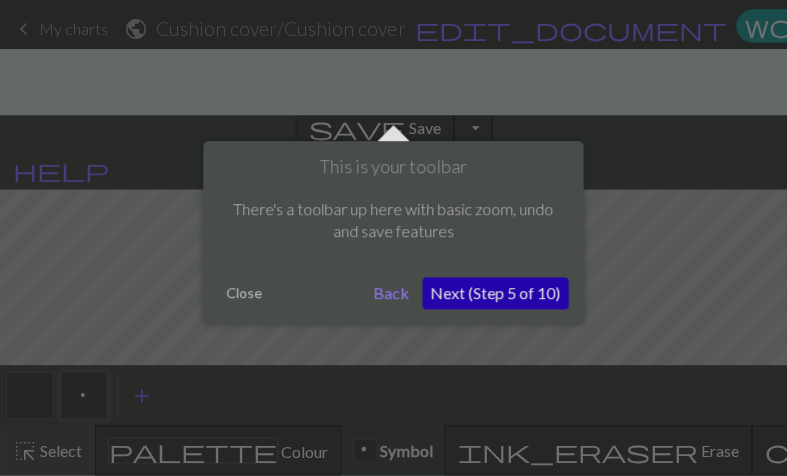 click on "Next (Step 5 of 10)" at bounding box center [495, 294] 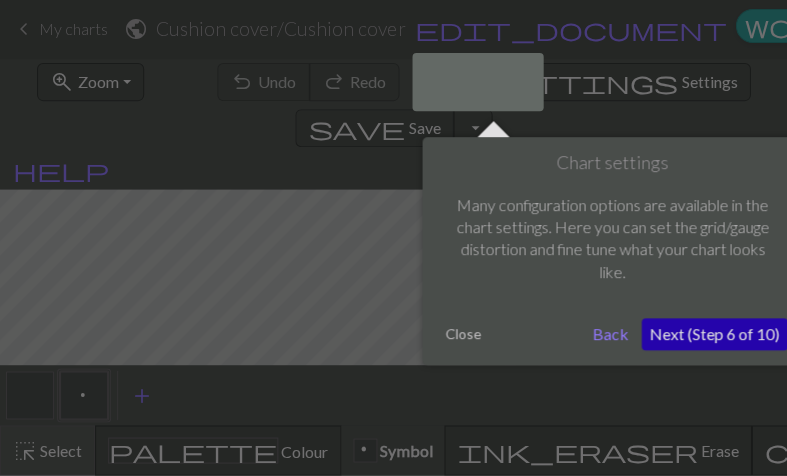 click on "Next (Step 6 of 10)" at bounding box center (714, 335) 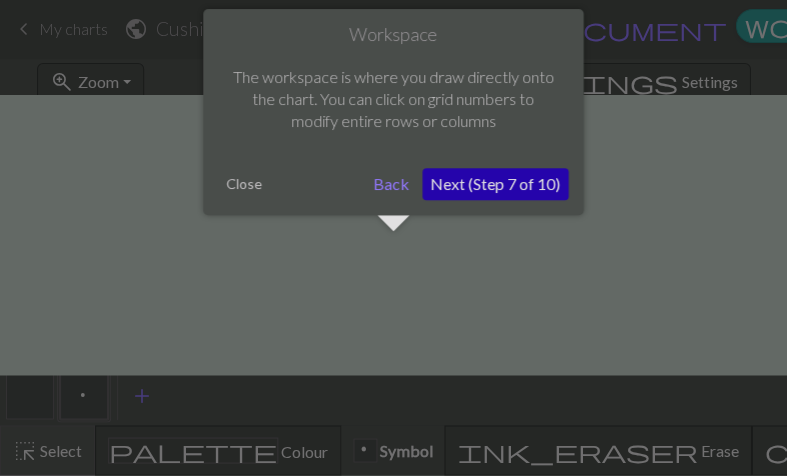 scroll, scrollTop: 75, scrollLeft: 0, axis: vertical 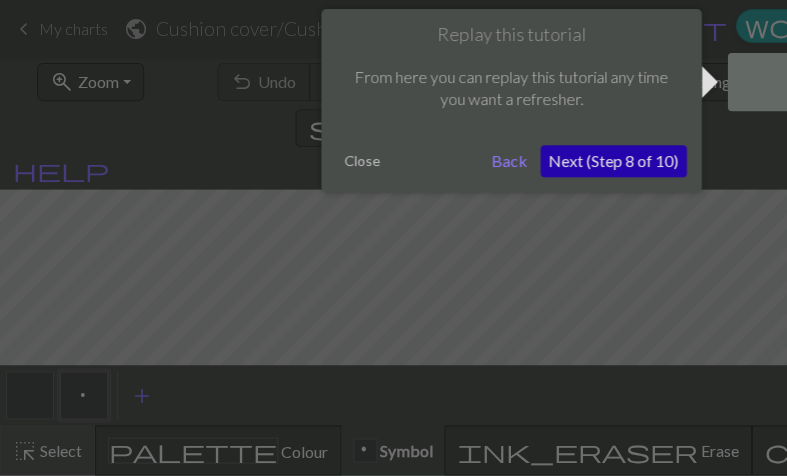 click on "Next (Step 8 of 10)" at bounding box center (613, 162) 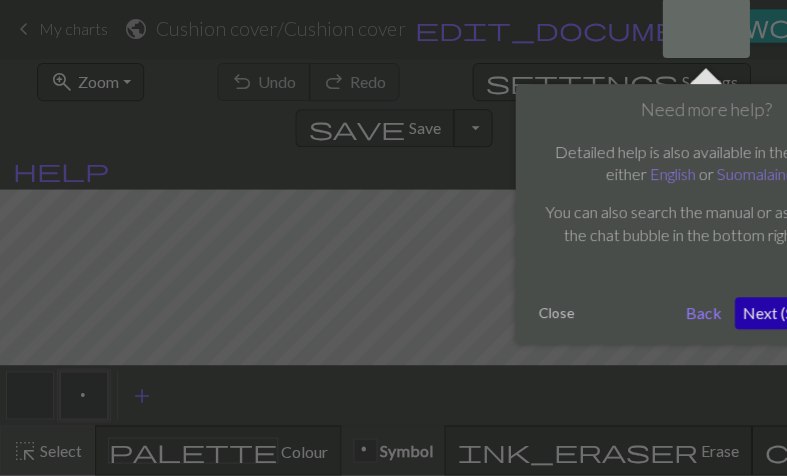 click on "Next (Step 9 of 10)" at bounding box center (807, 314) 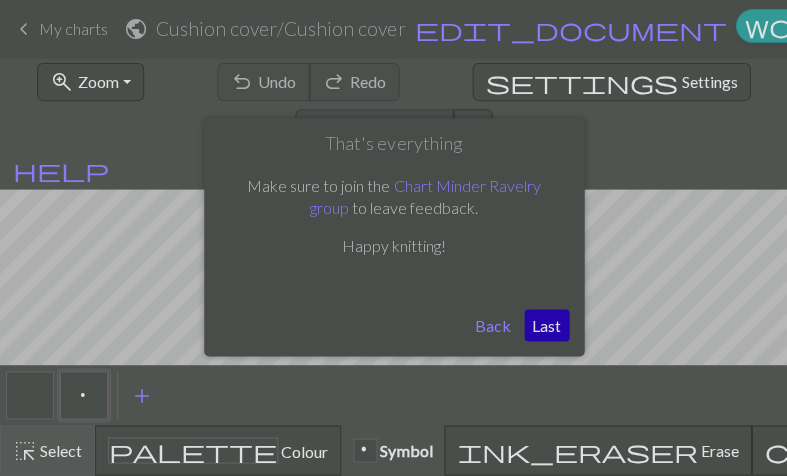 click on "Last" at bounding box center [546, 326] 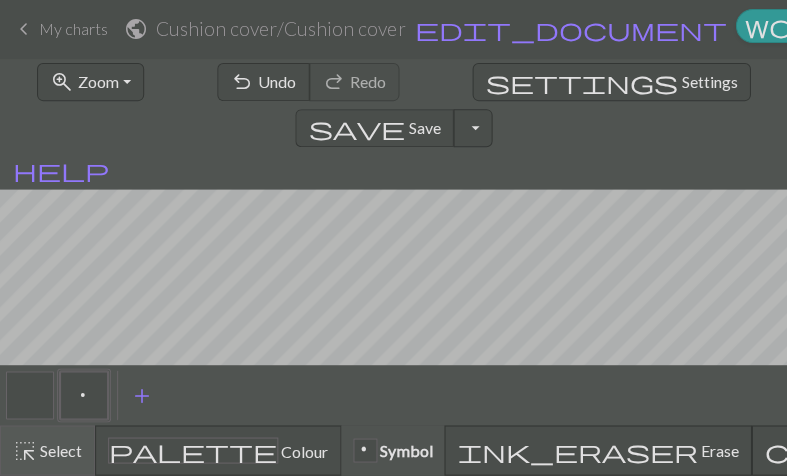click at bounding box center (30, 396) 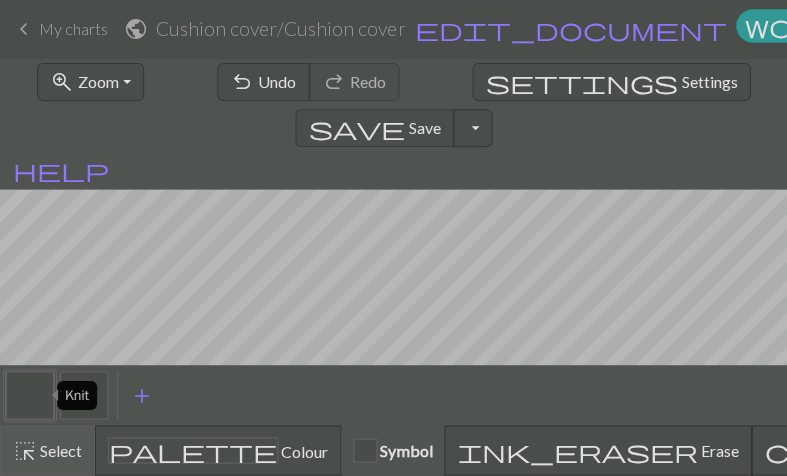 click on "Symbol" at bounding box center [404, 450] 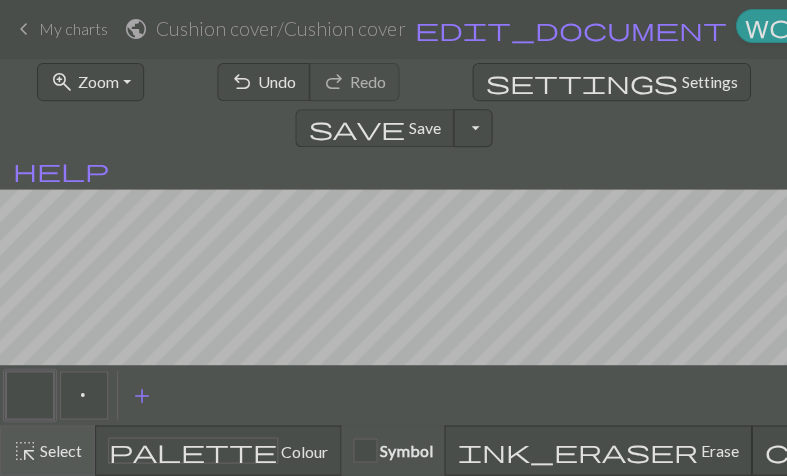 click on "add" at bounding box center (142, 396) 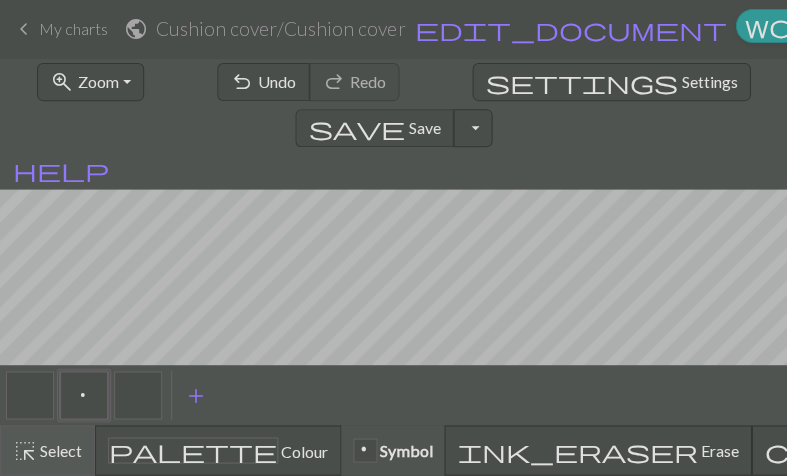click on "add" at bounding box center [196, 396] 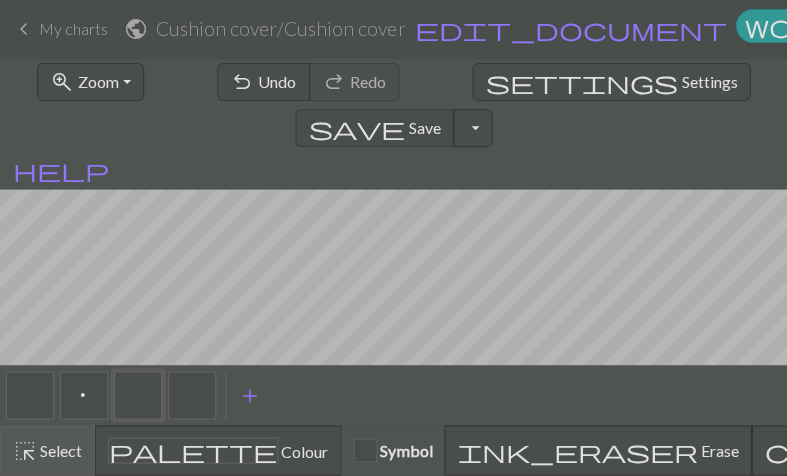 click on "call_to_action   Knitting mode   Knitting mode" at bounding box center [982, 451] 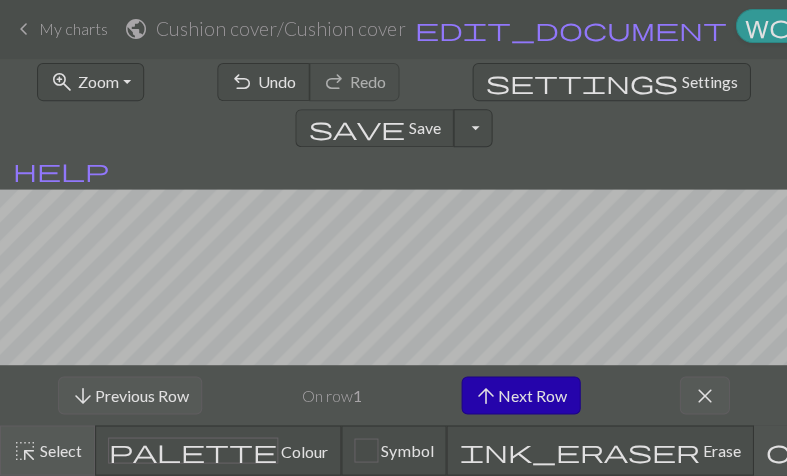 click on "close" at bounding box center (704, 396) 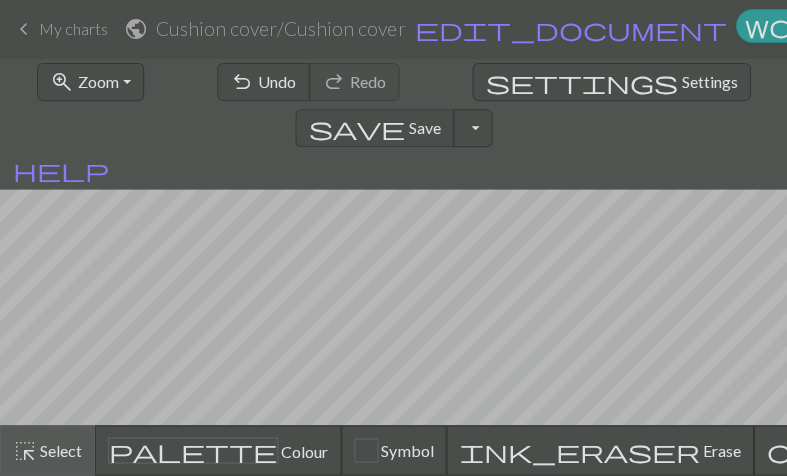 click on "Symbol" at bounding box center (405, 450) 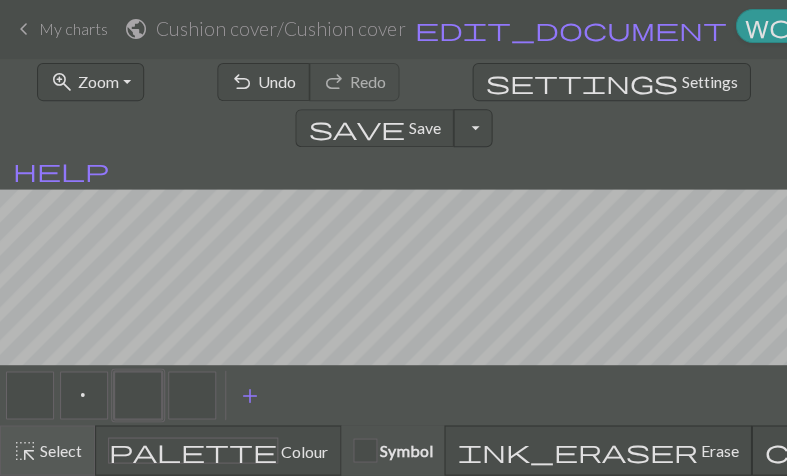click at bounding box center (138, 396) 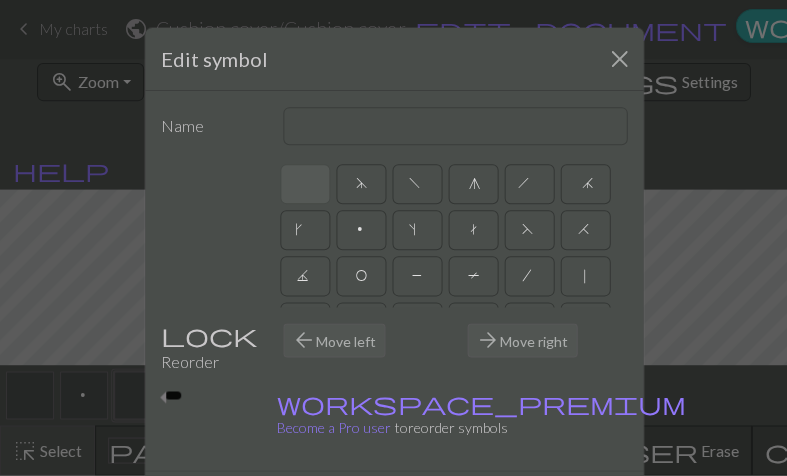 click on "4" at bounding box center [529, 325] 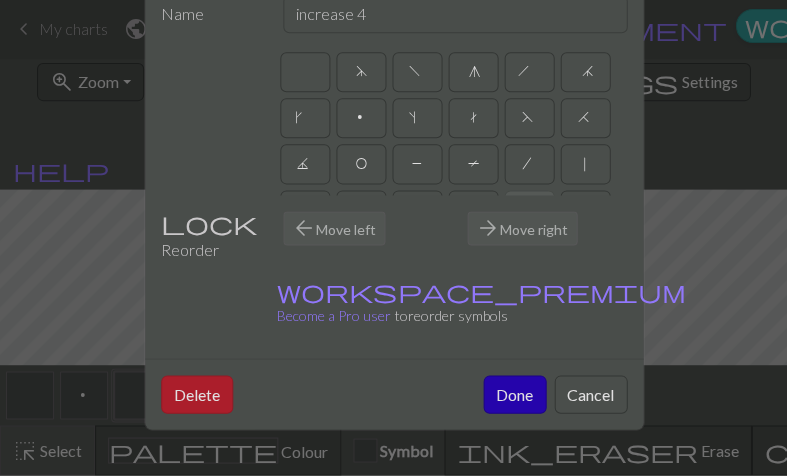 scroll, scrollTop: 145, scrollLeft: 0, axis: vertical 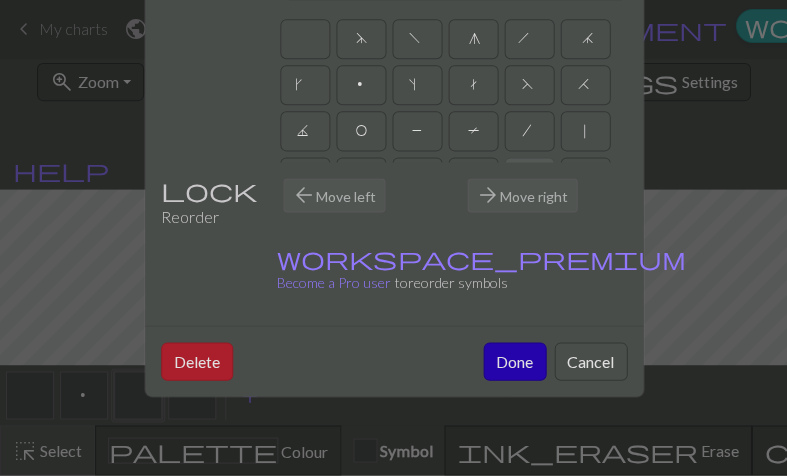 click on "Done" at bounding box center (514, 362) 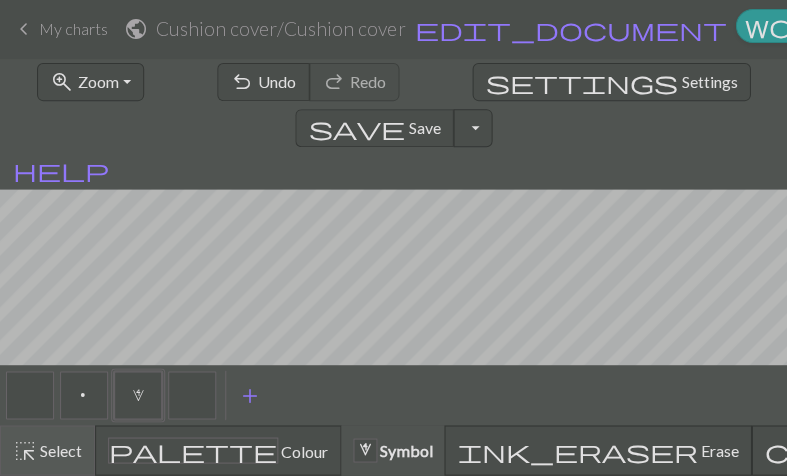 click at bounding box center (192, 396) 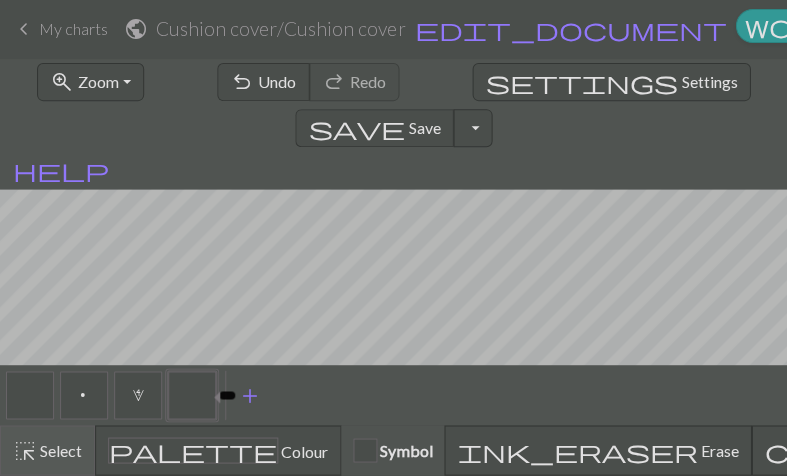 click at bounding box center [192, 396] 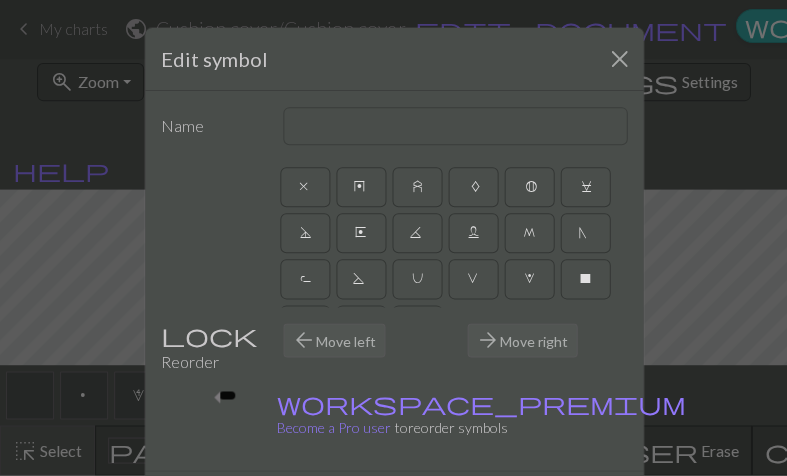 scroll, scrollTop: 456, scrollLeft: 0, axis: vertical 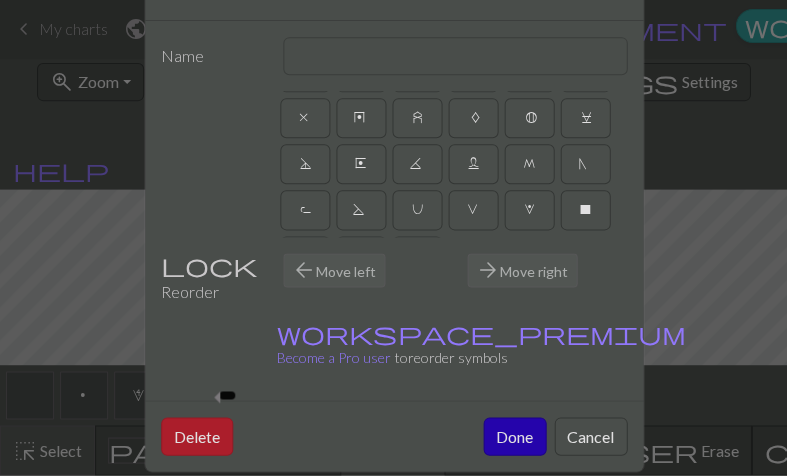 click on "arrow_forward Move right" at bounding box center (547, 279) 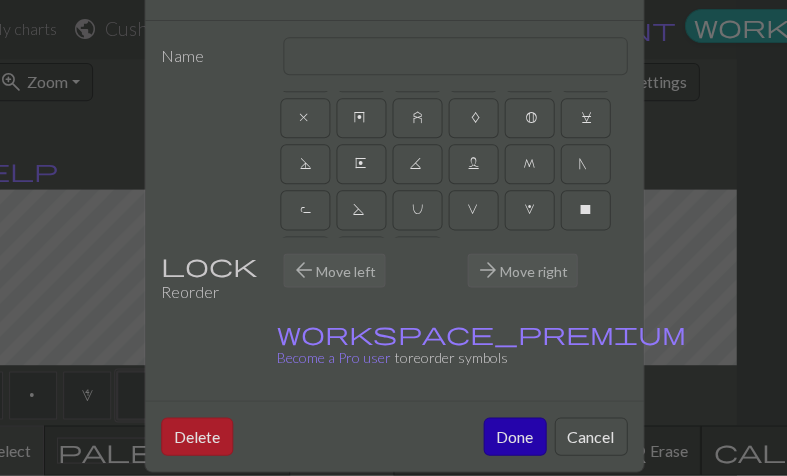 scroll, scrollTop: 0, scrollLeft: 0, axis: both 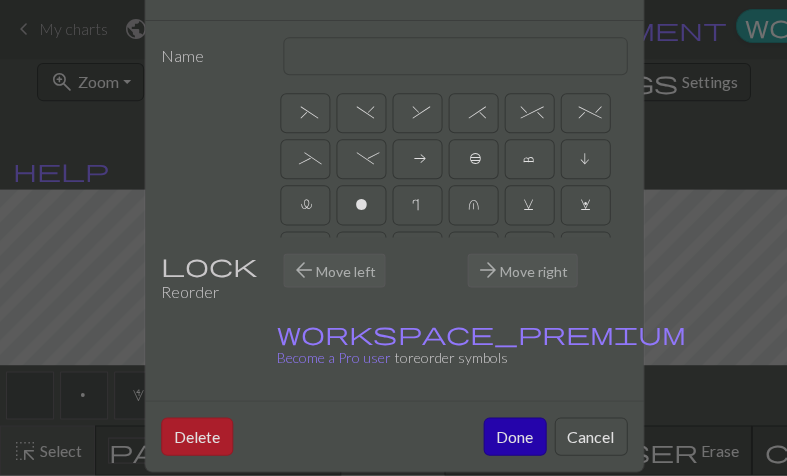 click on "arrow_back Move left" at bounding box center [363, 279] 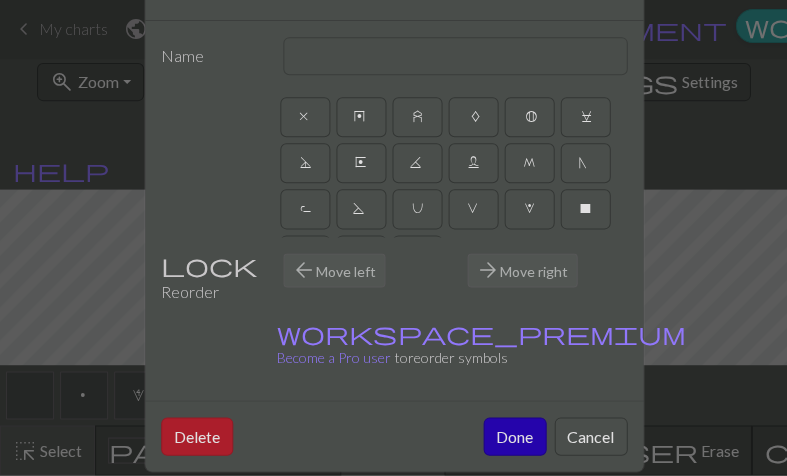 scroll, scrollTop: 456, scrollLeft: 0, axis: vertical 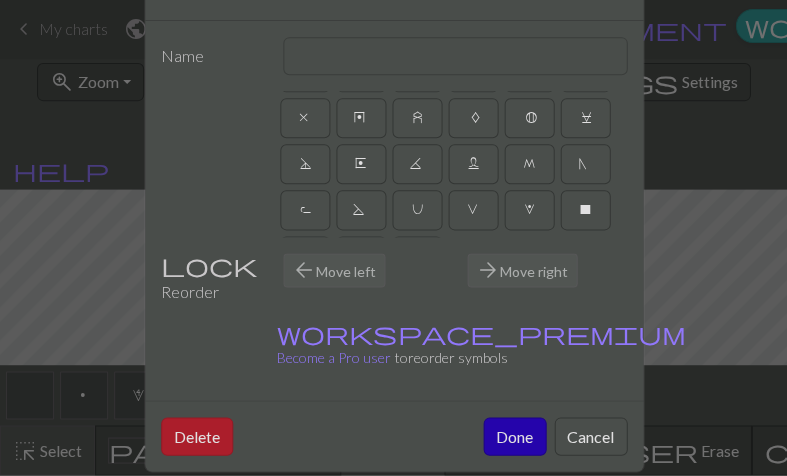 click on "Cancel" at bounding box center [590, 437] 